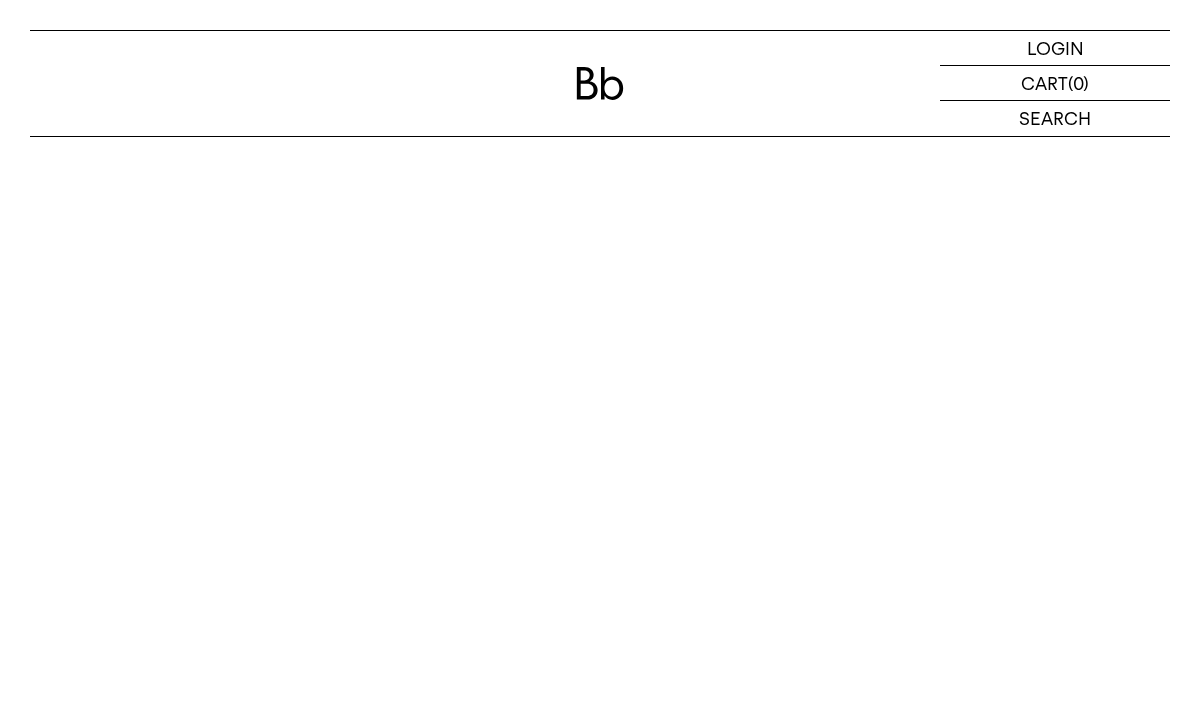 scroll, scrollTop: 0, scrollLeft: 0, axis: both 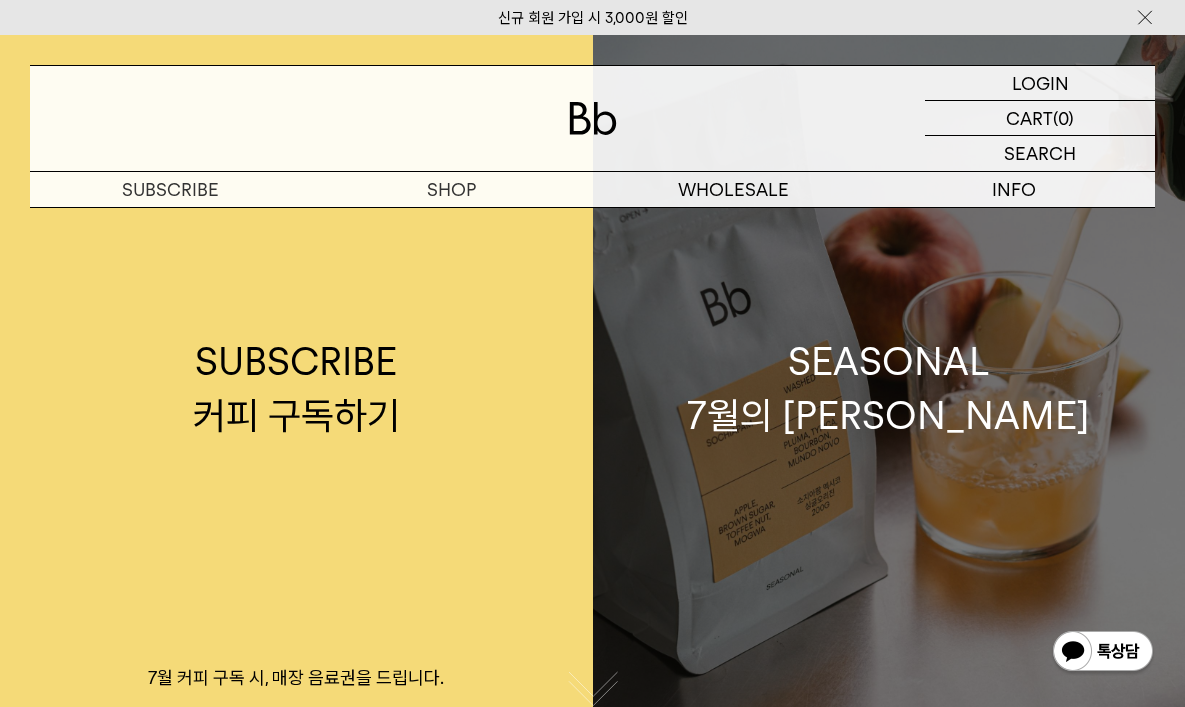 click on "SEASONAL  7월의 제철커피" at bounding box center (888, 388) 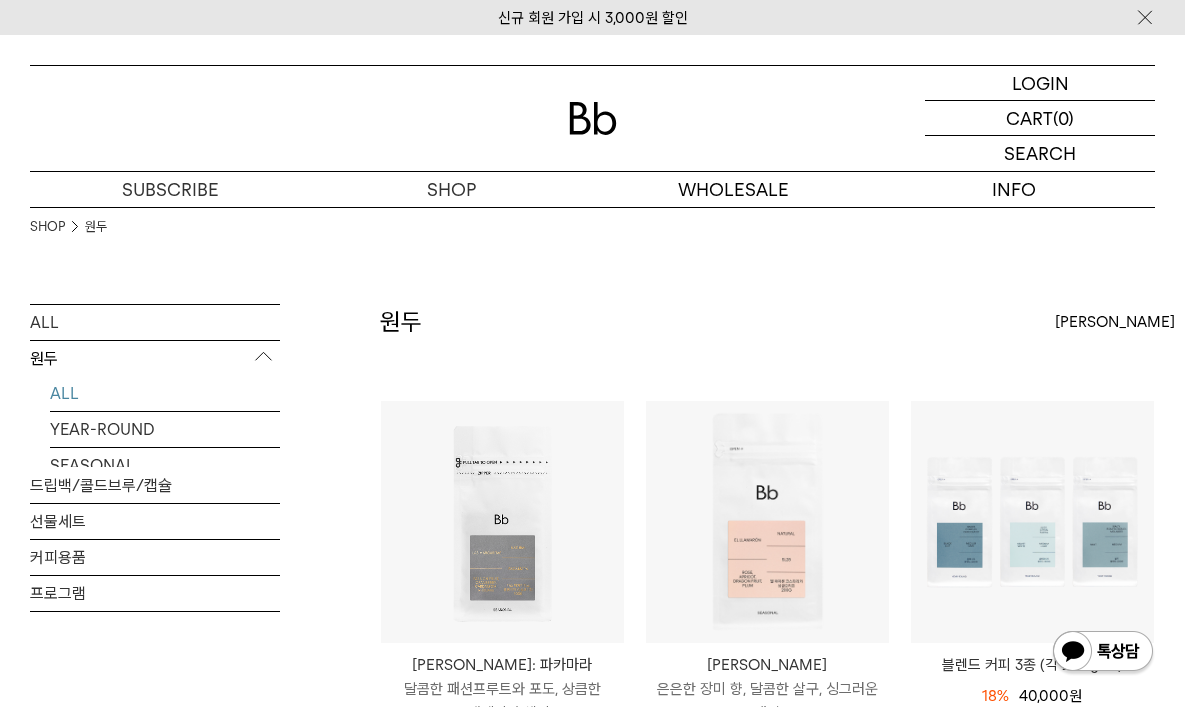 scroll, scrollTop: 0, scrollLeft: 0, axis: both 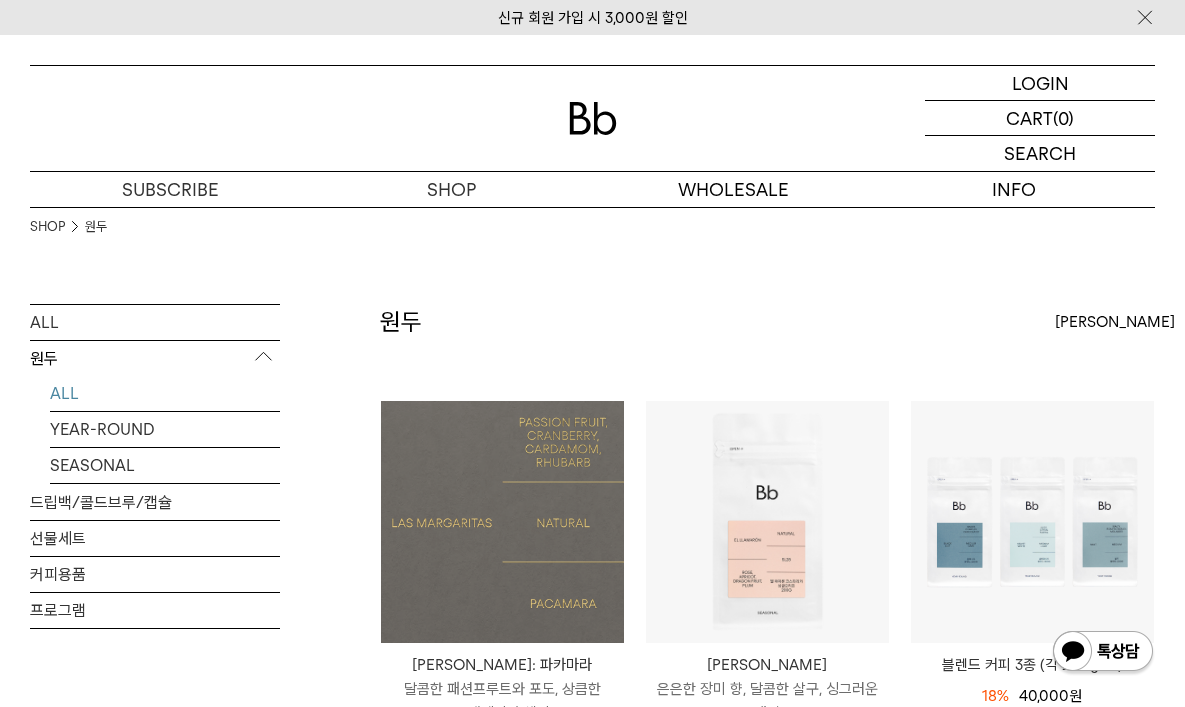 click at bounding box center (502, 522) 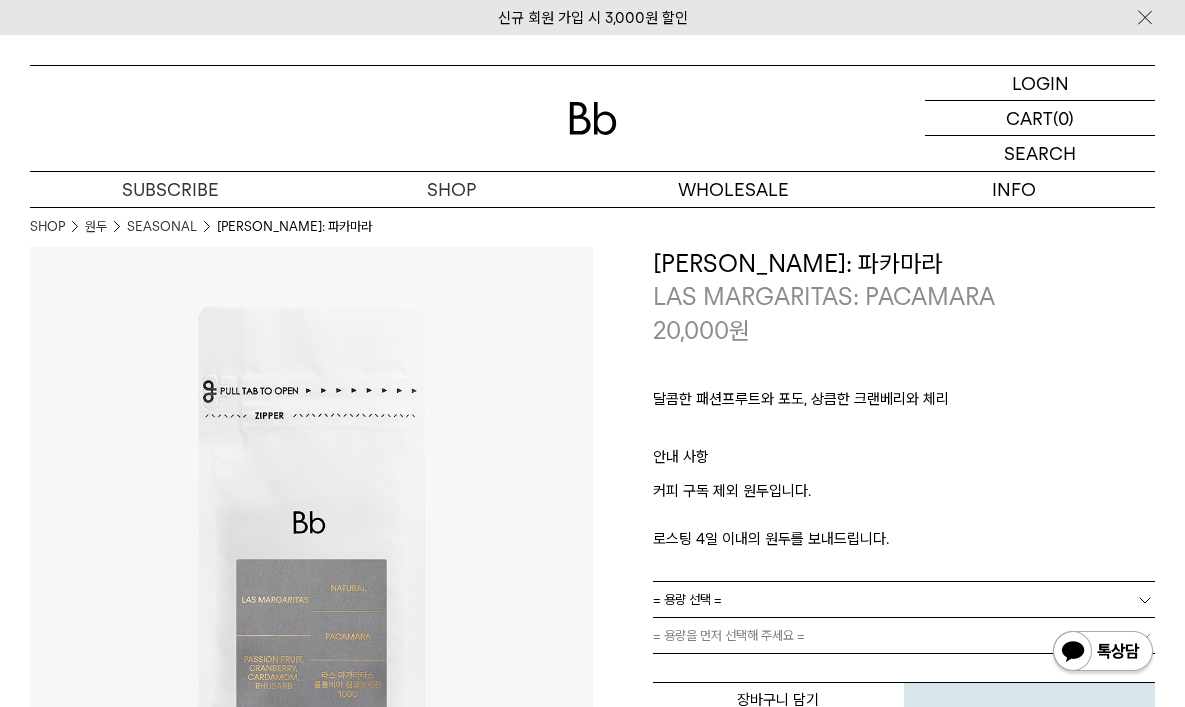 scroll, scrollTop: 0, scrollLeft: 0, axis: both 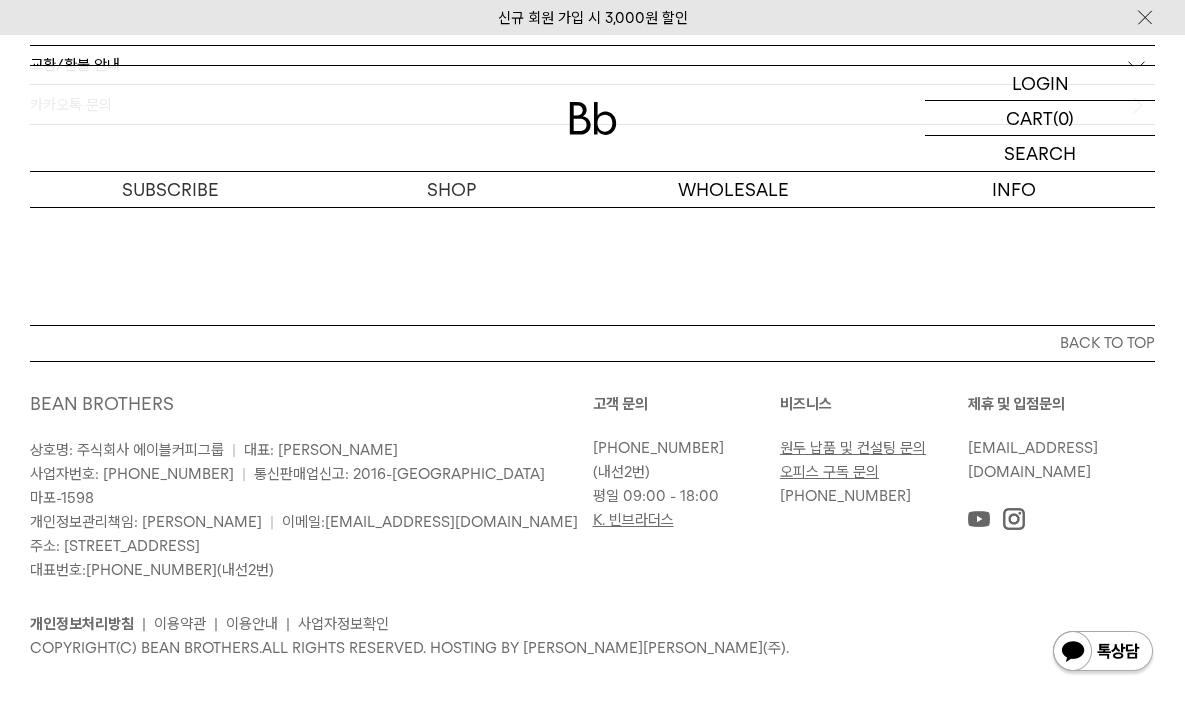 click on "BACK TO TOP
BEAN BROTHERS
상호명: 주식회사 에이블커피그룹 | 대표: 박성호
사업자번호: 220-87-84283 | 통신판매업신고: 2016-서울마포-1598
개인정보관리책임: 윤서영 | 이메일:  info@beanbrothers.co.kr
주소: 서울특별시 마포구 토정로9길 2(상수동) 4,5층
대표번호:  02-6204-7888  (내선2번)
고객 문의
02-6204-7888  (내선2번)
평일 09:00 - 18:00
K. 빈브라더스
비즈니스
원두 납품 및 컨설팅 문의
오피스 구독 문의
010-8767-4709
제휴 및 입점문의
info@beanbrothers.co.kr" at bounding box center [592, 527] 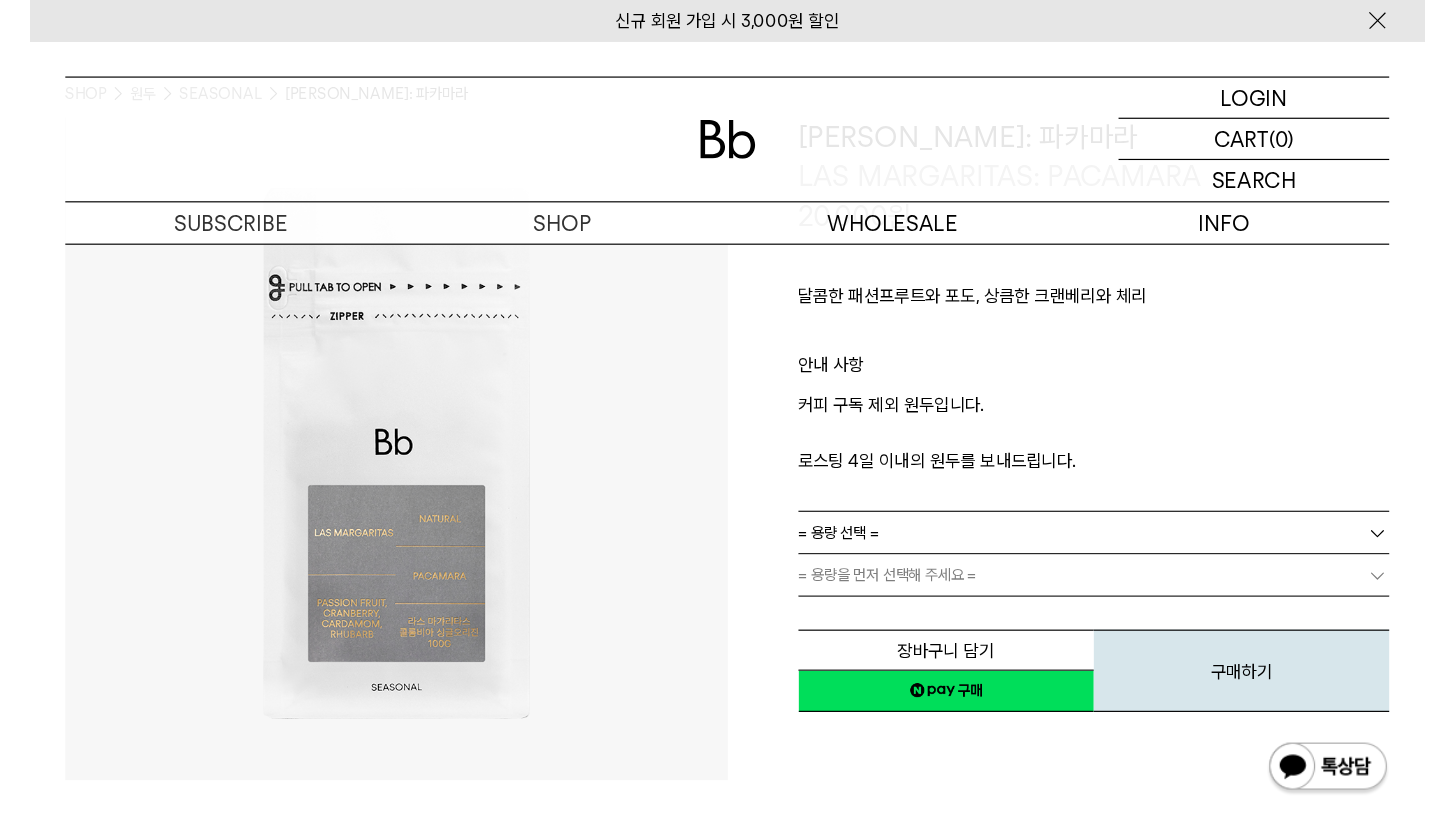scroll, scrollTop: 0, scrollLeft: 0, axis: both 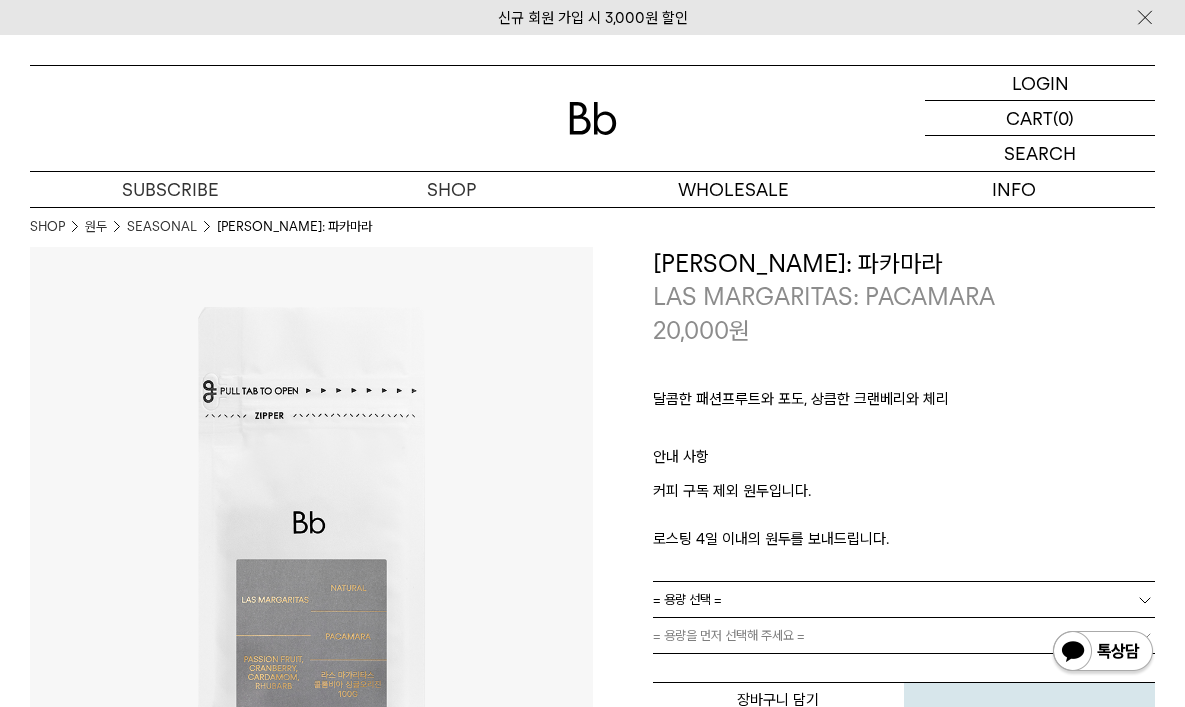 click at bounding box center [311, 528] 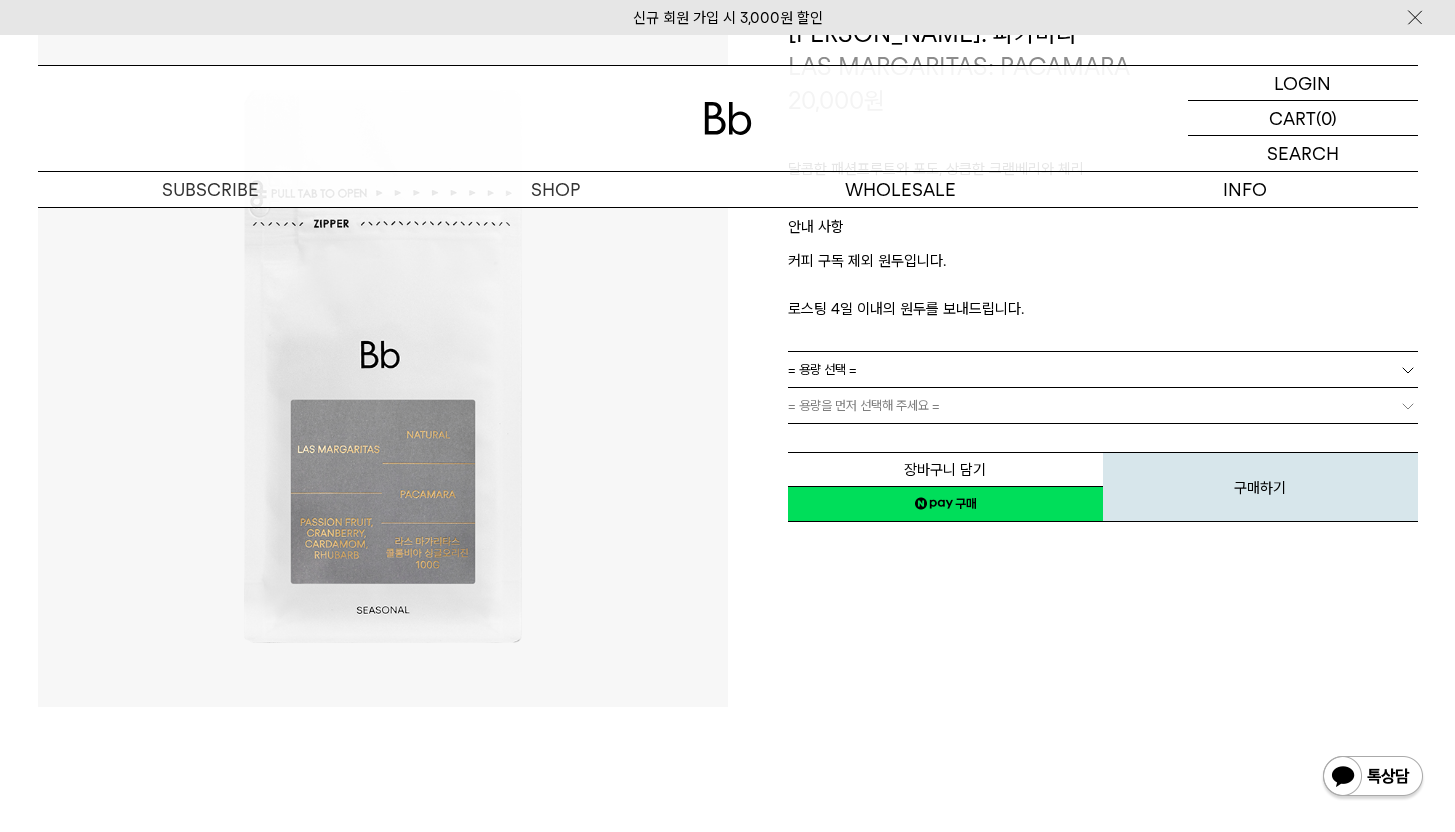 scroll, scrollTop: 239, scrollLeft: 0, axis: vertical 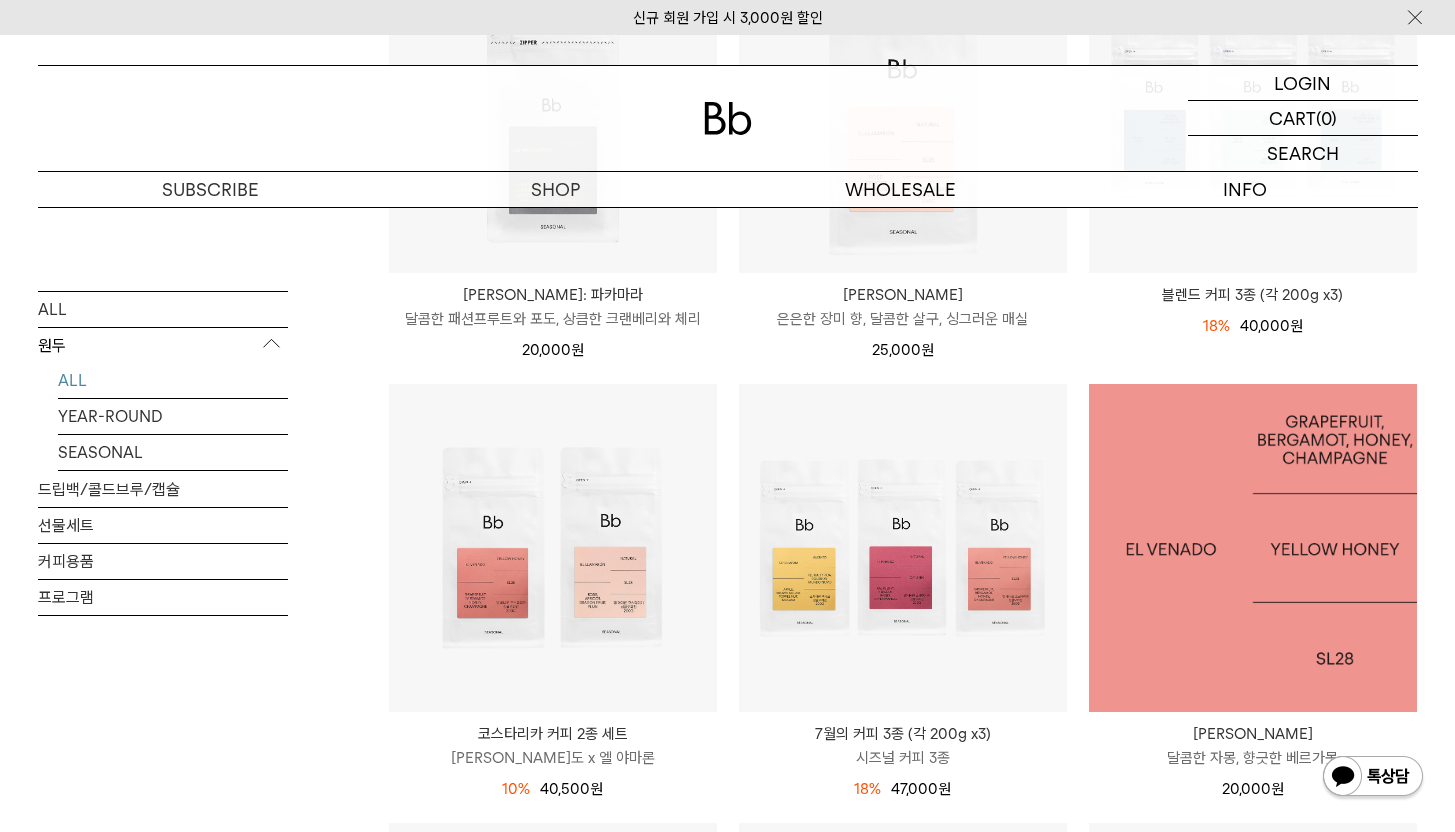 click at bounding box center [1253, 548] 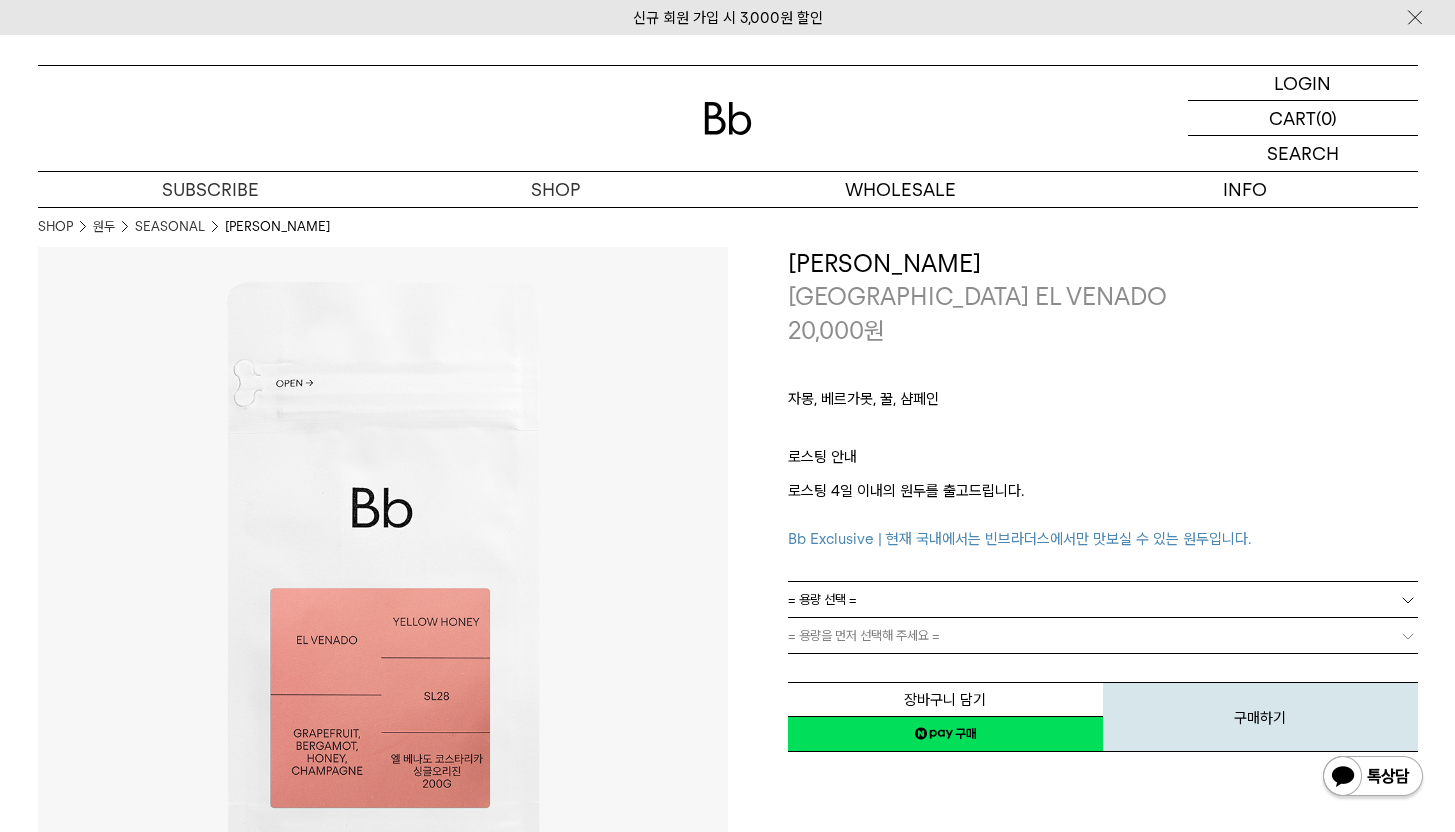 scroll, scrollTop: 0, scrollLeft: 0, axis: both 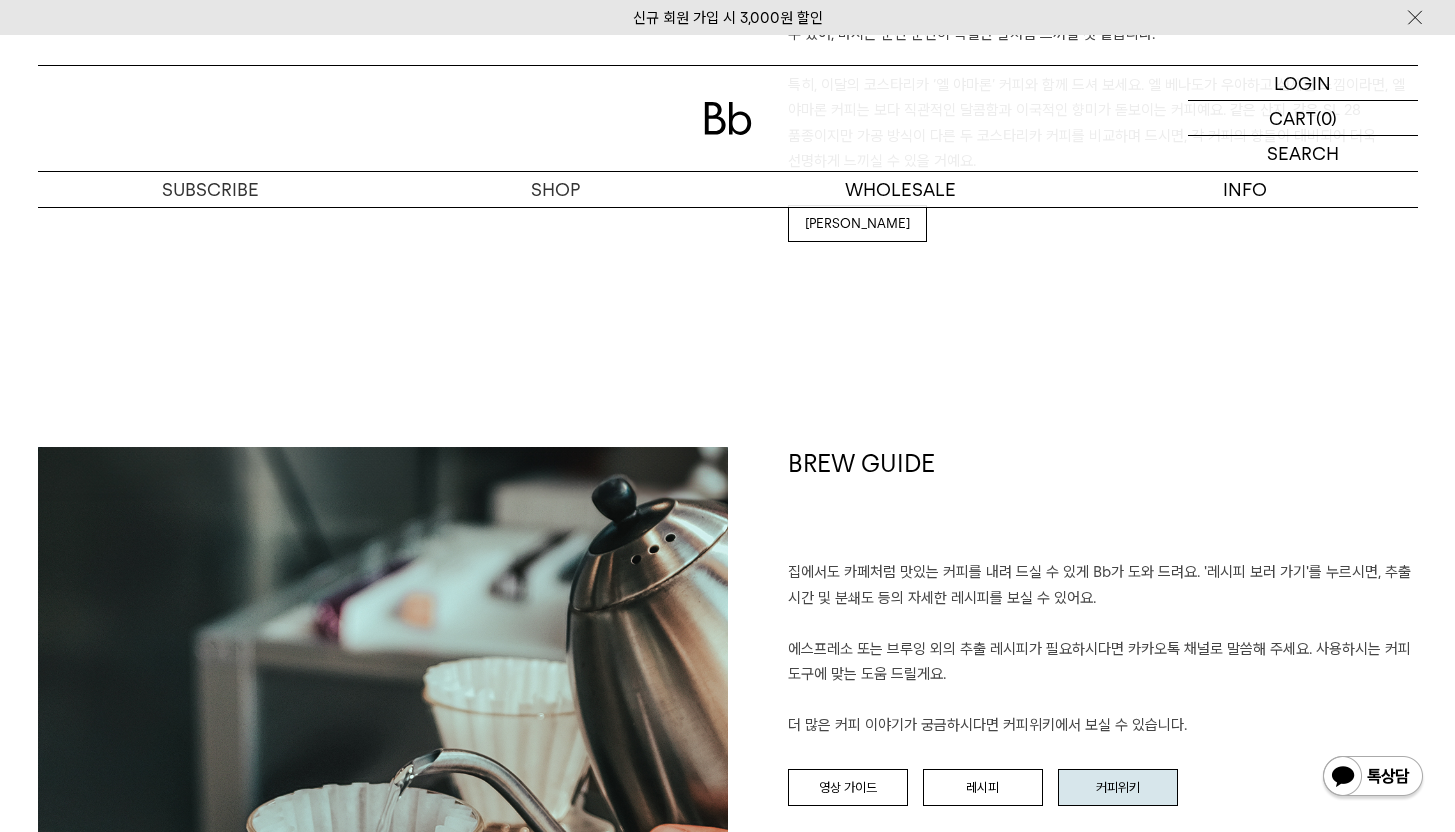 click on "커피위키" at bounding box center [1118, 788] 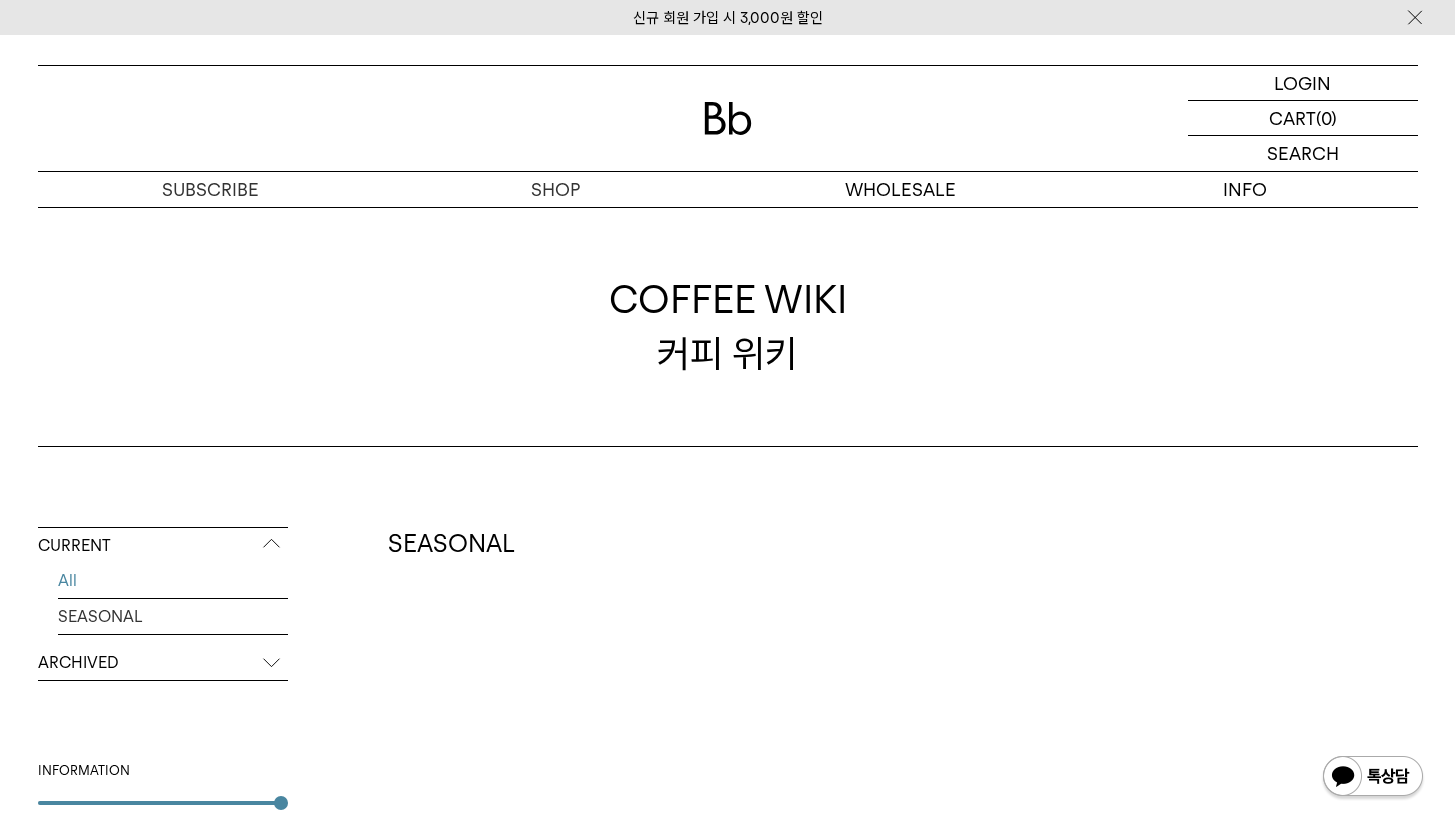 scroll, scrollTop: 0, scrollLeft: 0, axis: both 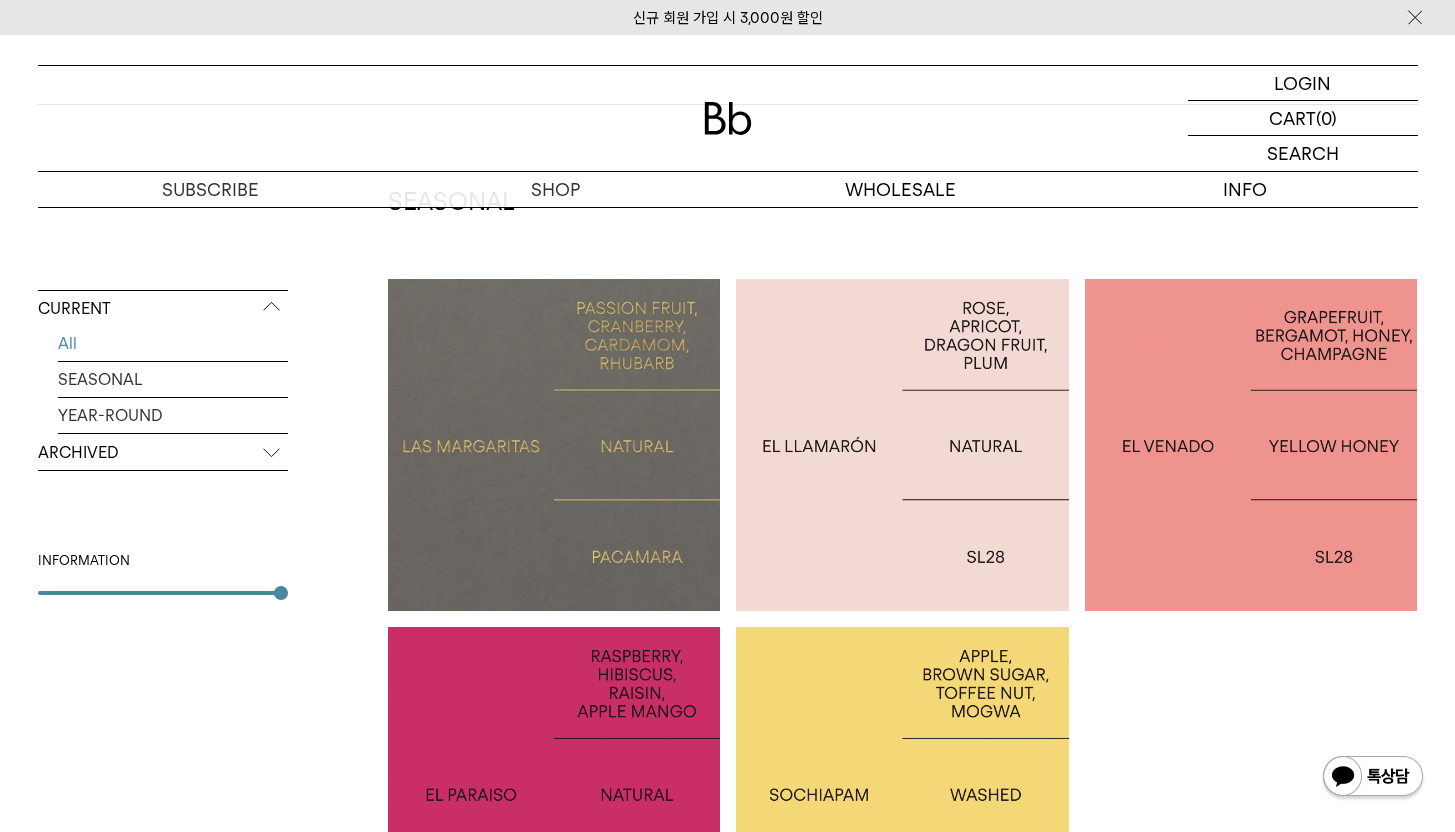 click at bounding box center [902, 445] 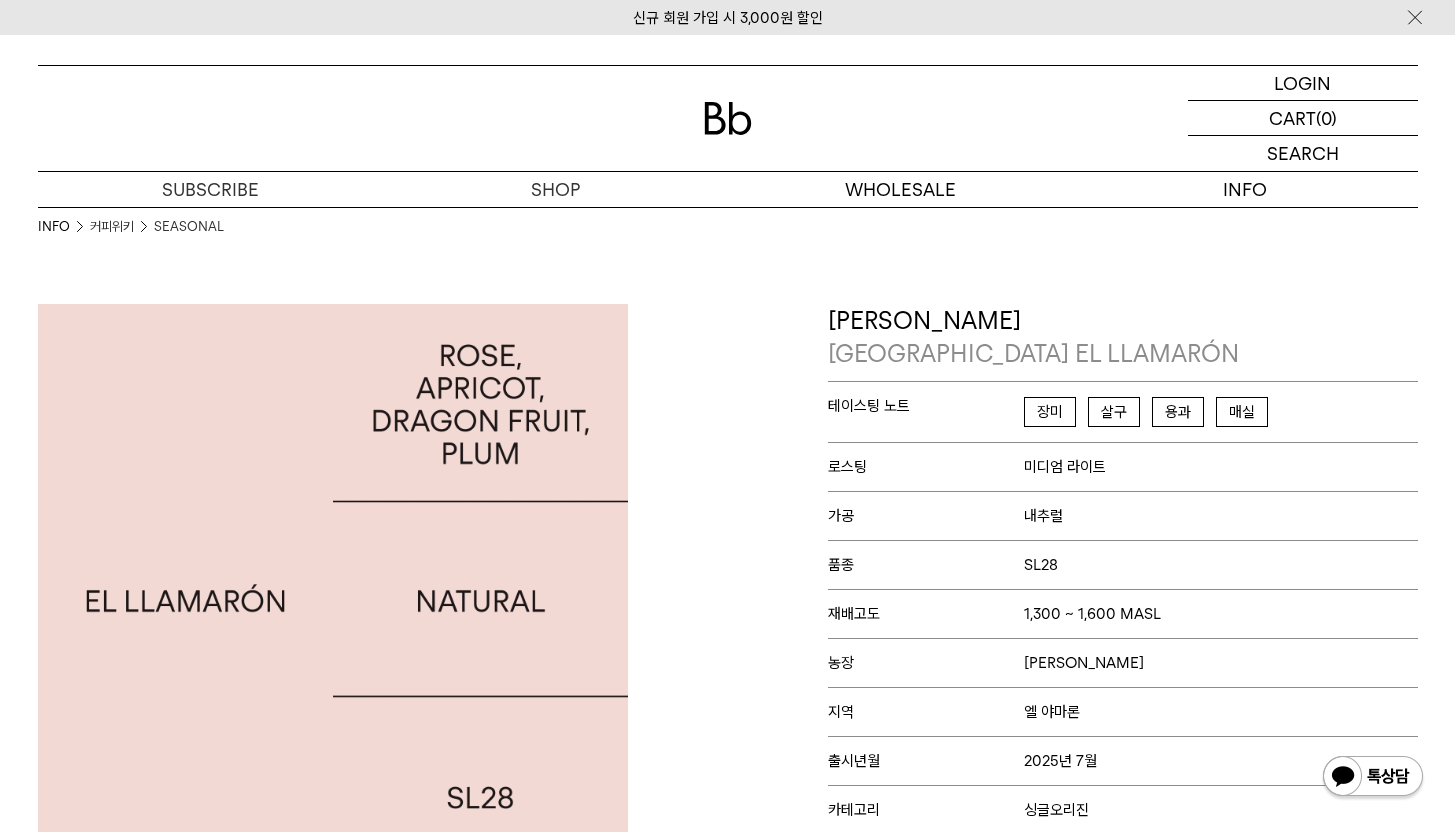 scroll, scrollTop: 0, scrollLeft: 0, axis: both 